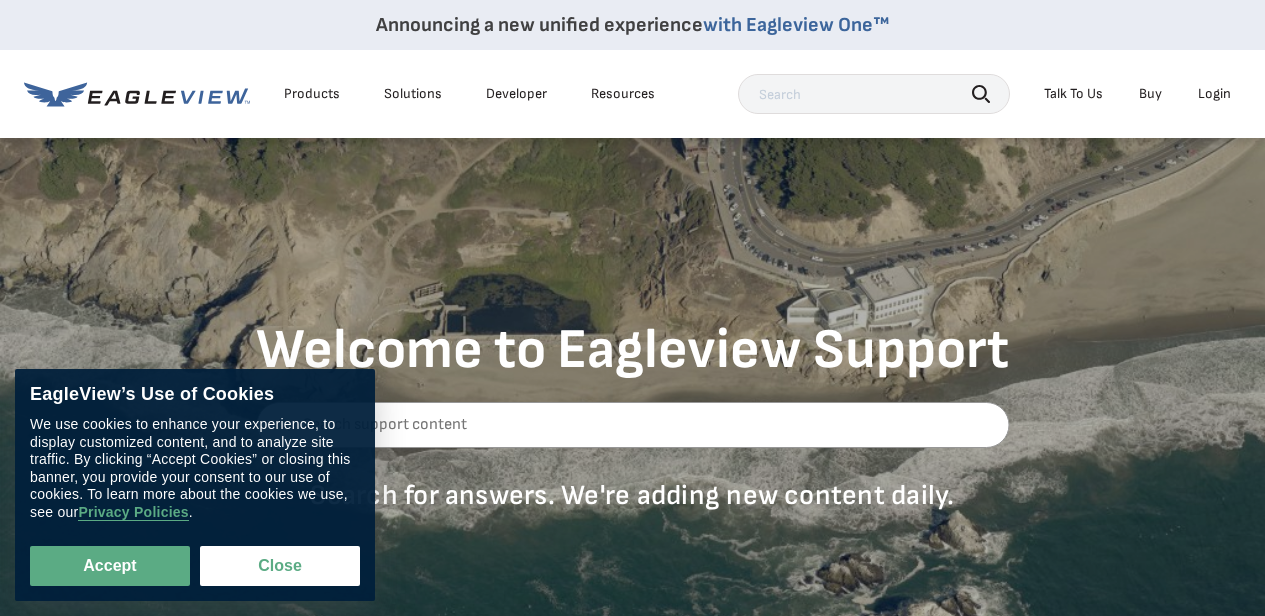 scroll, scrollTop: 0, scrollLeft: 0, axis: both 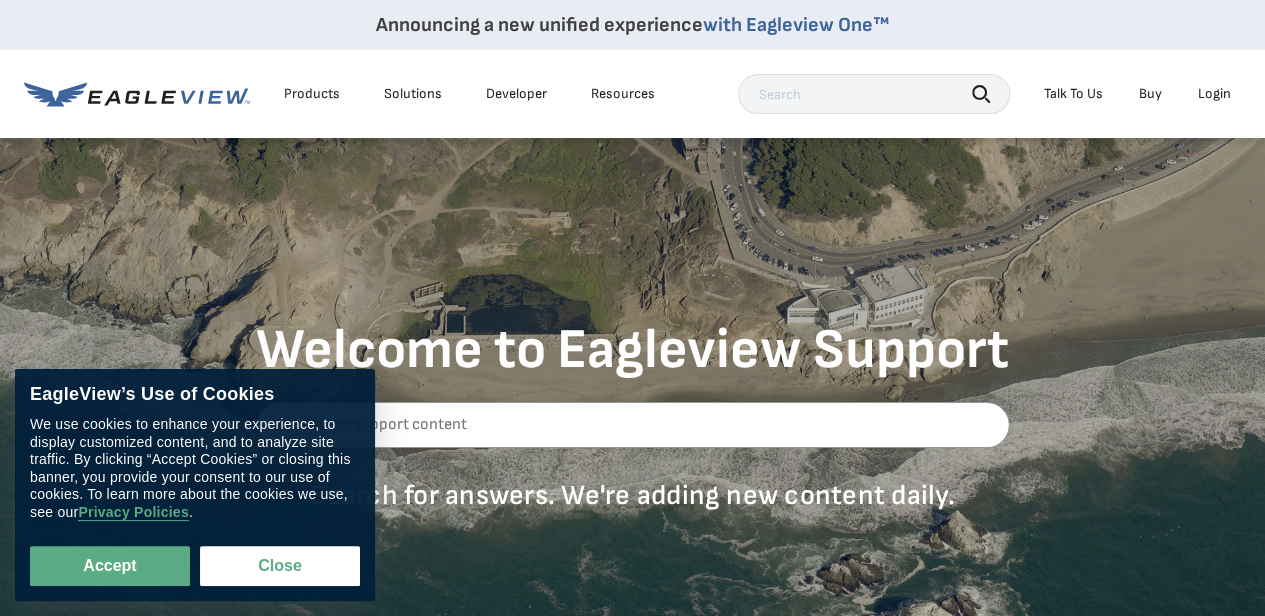 click on "Login" at bounding box center (1214, 94) 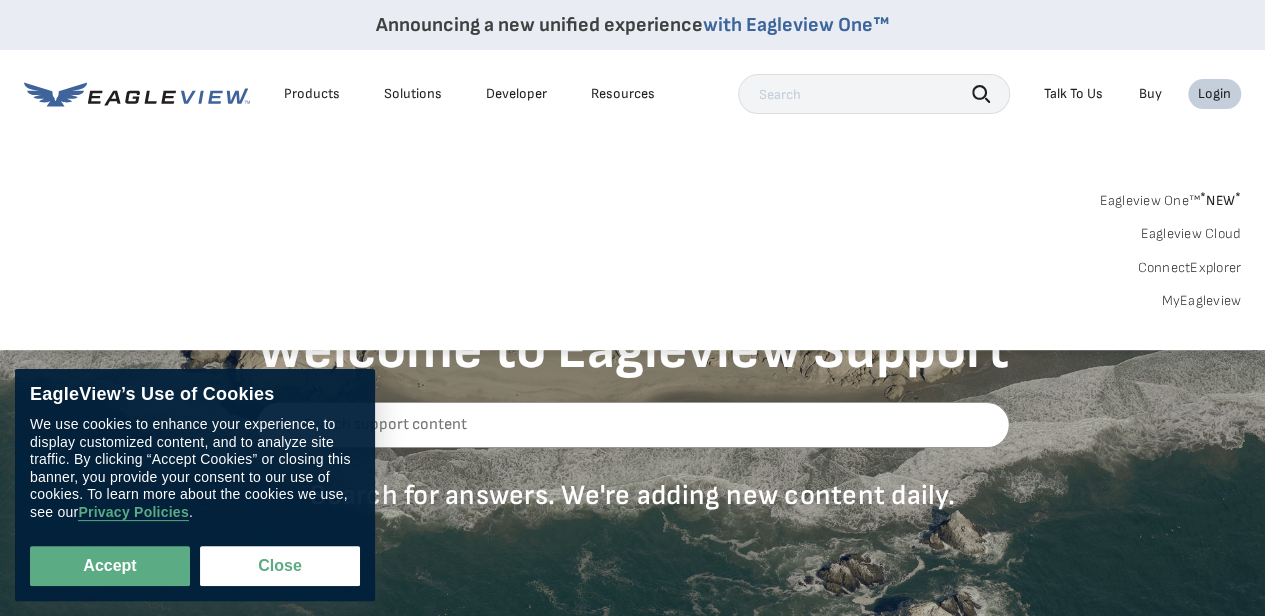 click on "Products
Solutions
Developer
Resources
Search
Talk To Us
Buy
Login" at bounding box center [632, 94] 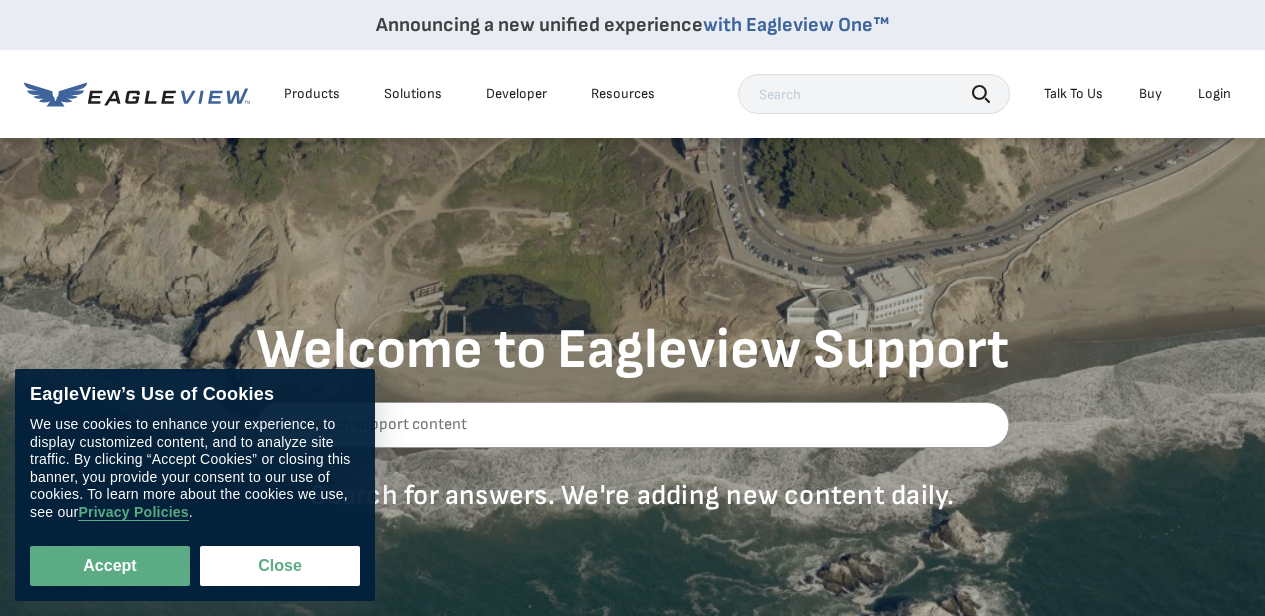 scroll, scrollTop: 0, scrollLeft: 0, axis: both 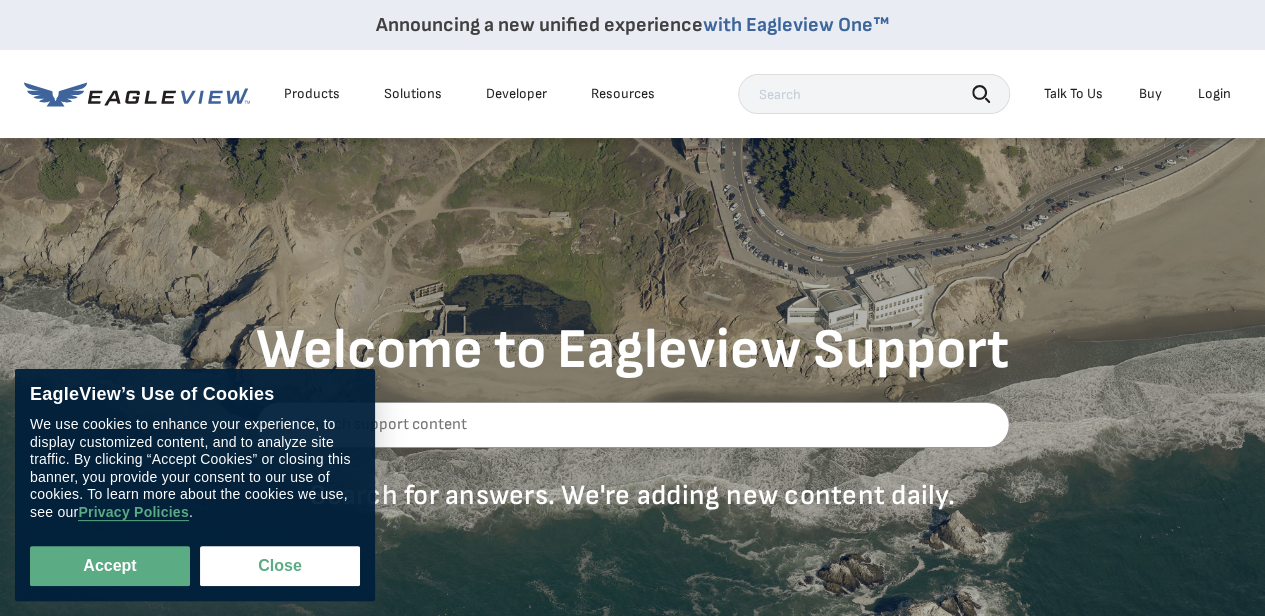 click at bounding box center [874, 94] 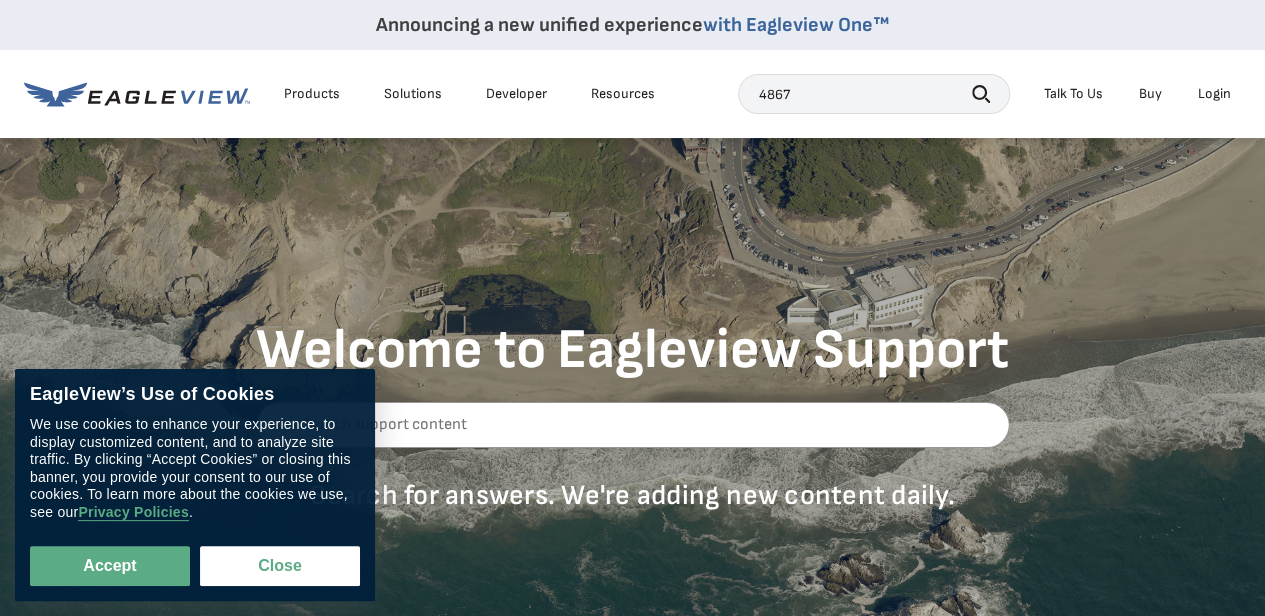 click on "Products
Solutions
Developer
Resources
4867
Search
Talk To Us
Buy
Login" at bounding box center (632, 94) 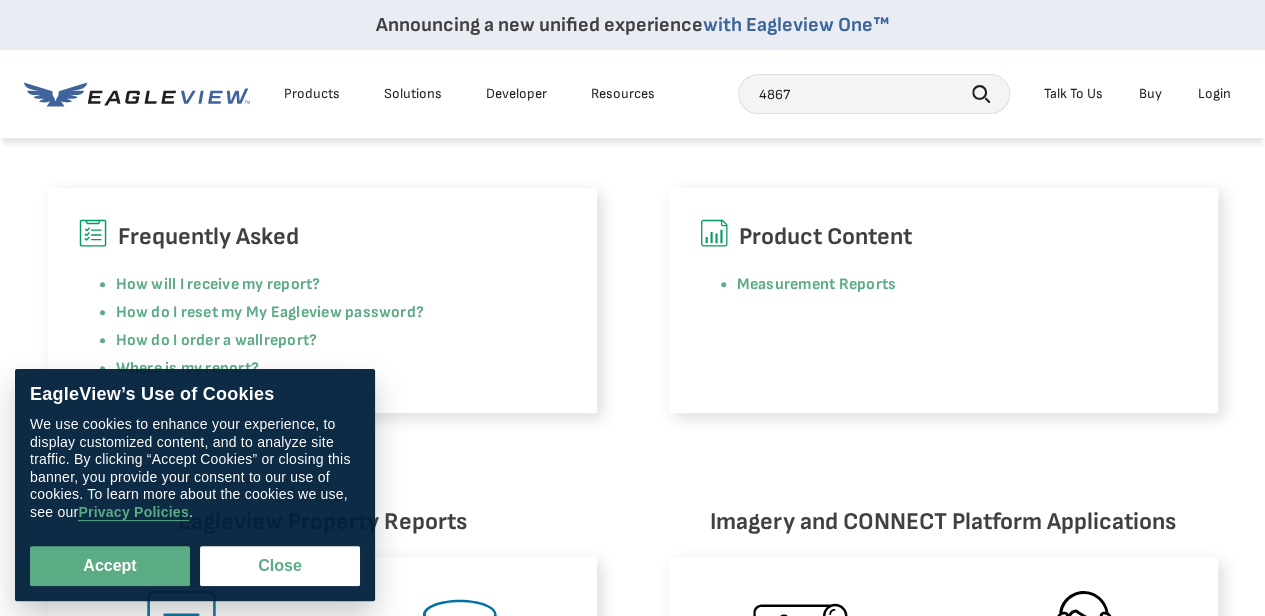 click on "4867" at bounding box center [874, 94] 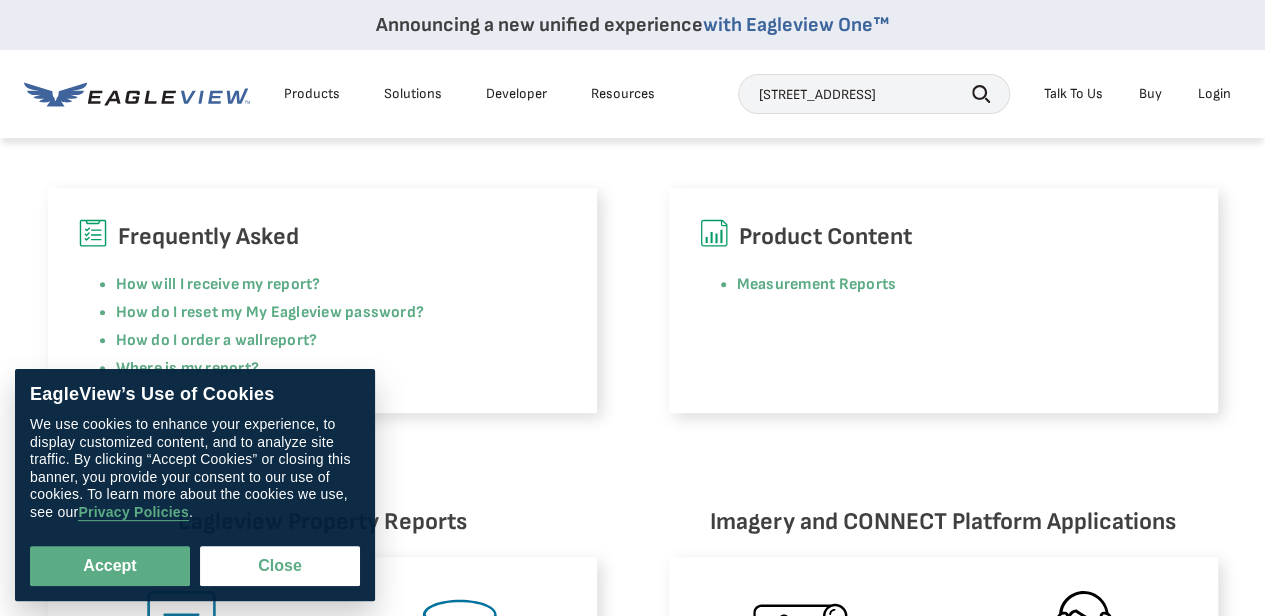 scroll, scrollTop: 0, scrollLeft: 1, axis: horizontal 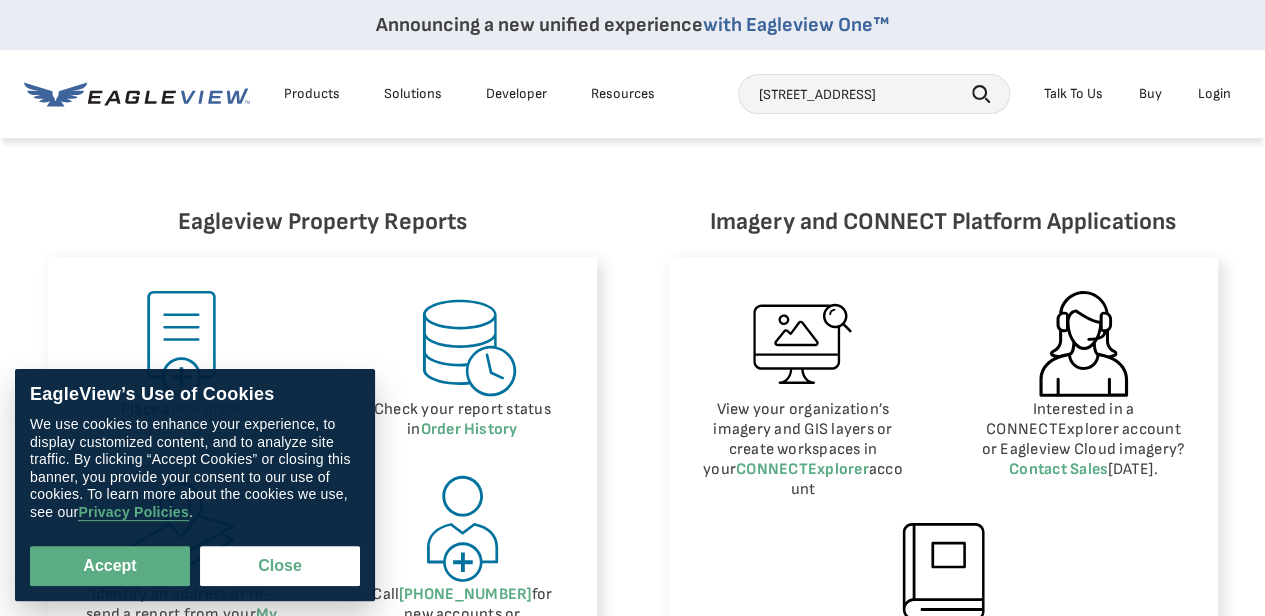 click on "Announcing a new unified experience  with Eagleview One™
Products
Solutions
Developer
Resources
4867 JERSEY AVE N crystal mn 55428
Search
Buy Login" at bounding box center [632, 631] 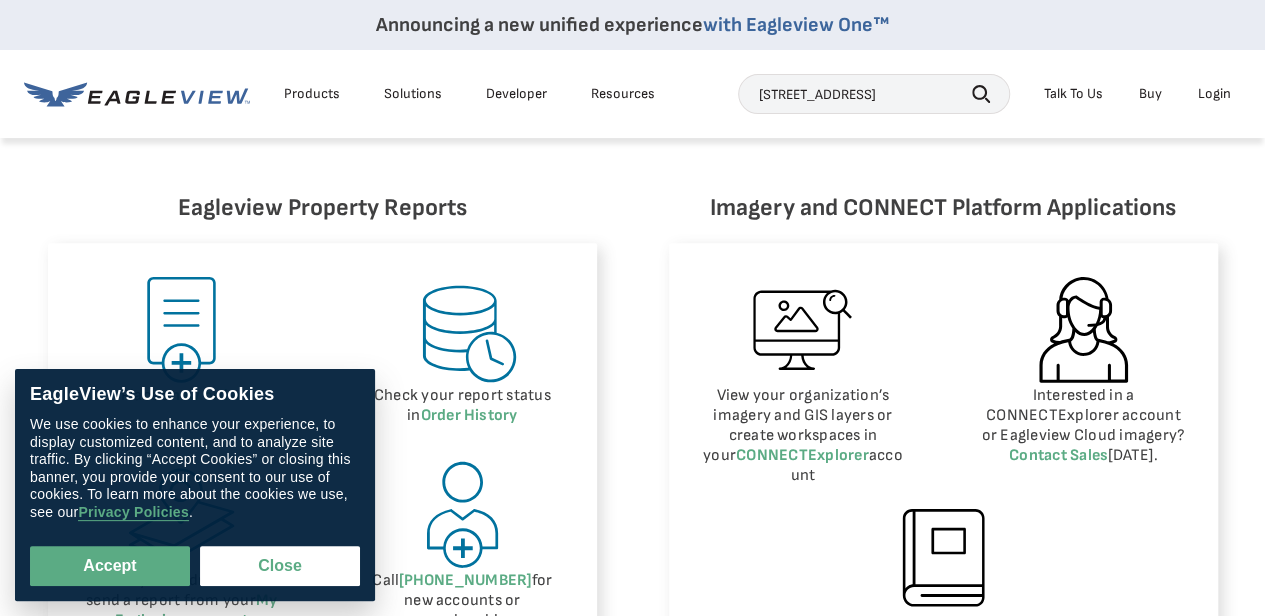 scroll, scrollTop: 892, scrollLeft: 0, axis: vertical 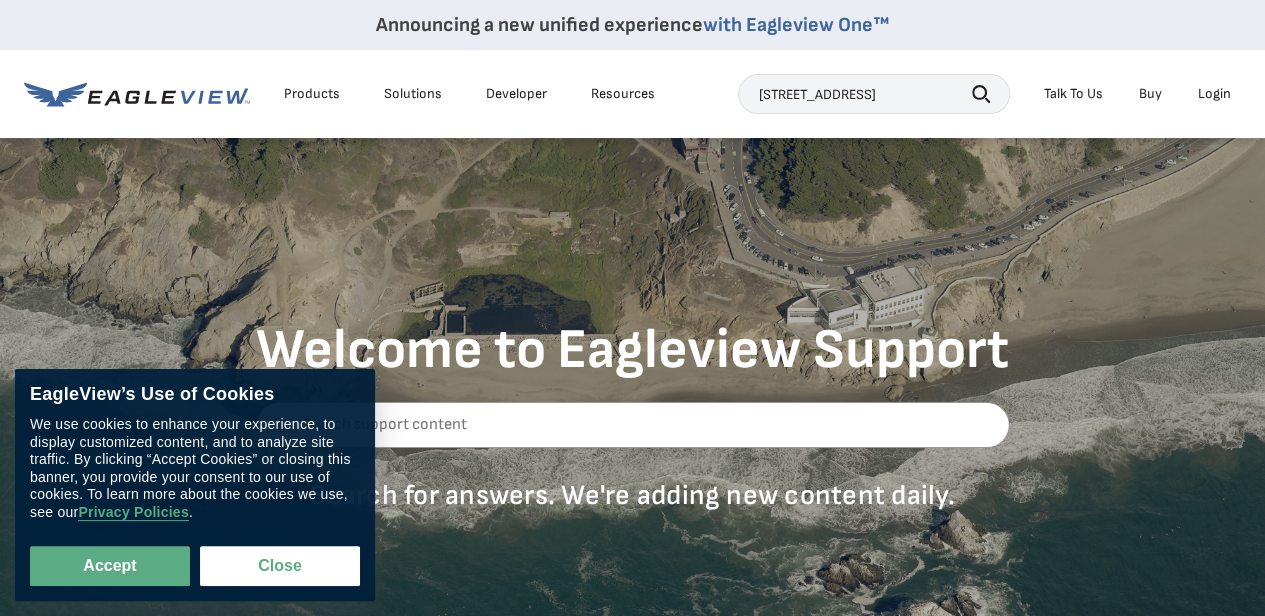type on "4867 JERSEY AVE N crystal mn 55428" 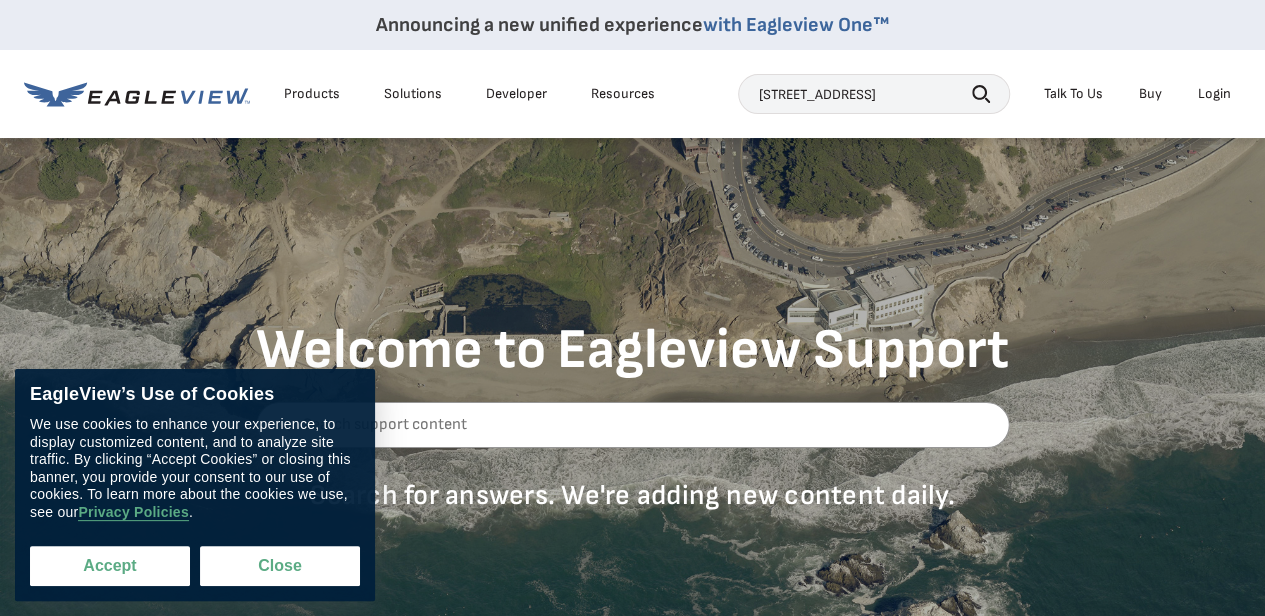click on "Accept" at bounding box center [110, 566] 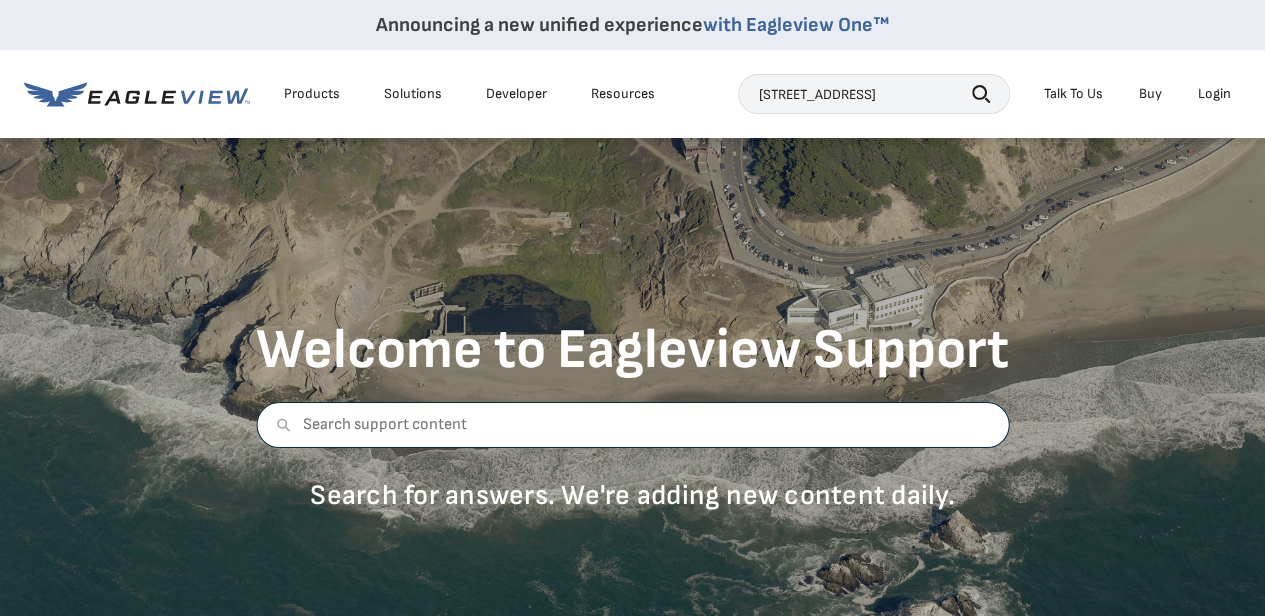click at bounding box center (632, 425) 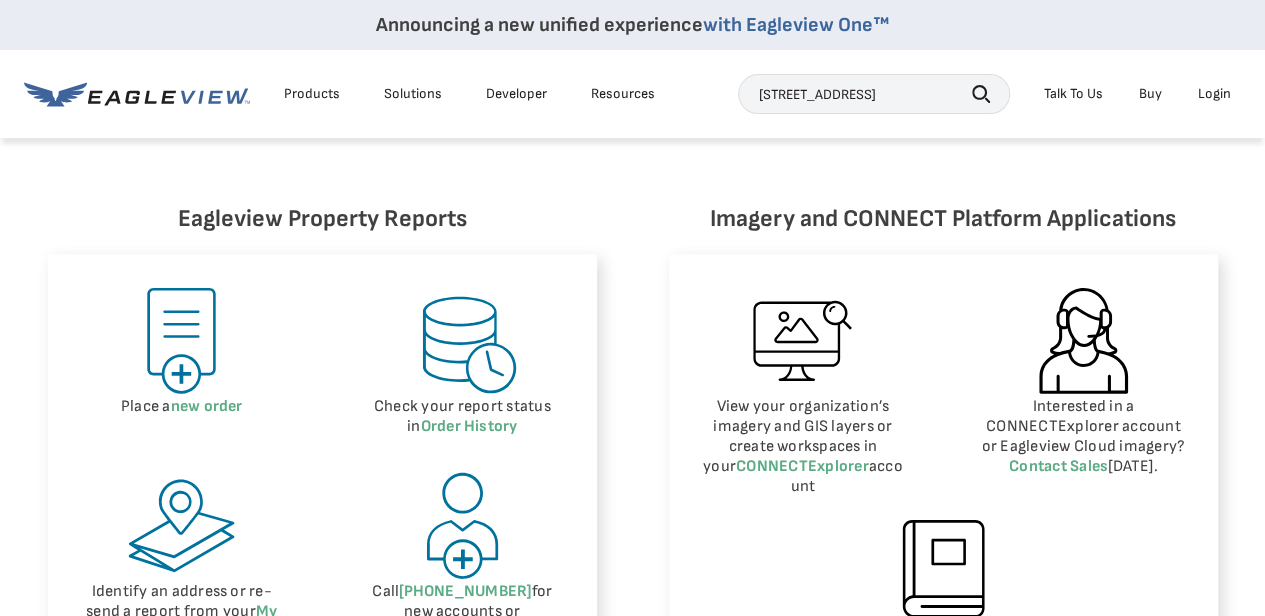 scroll, scrollTop: 842, scrollLeft: 0, axis: vertical 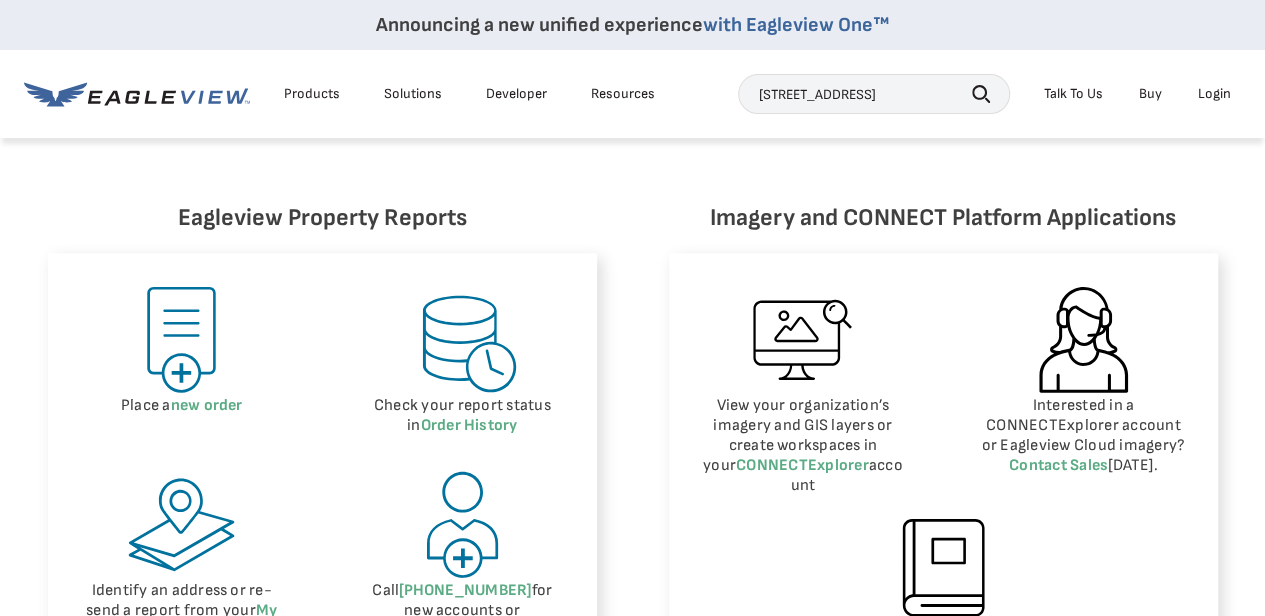 type on "4857 jersey  ave n 55428" 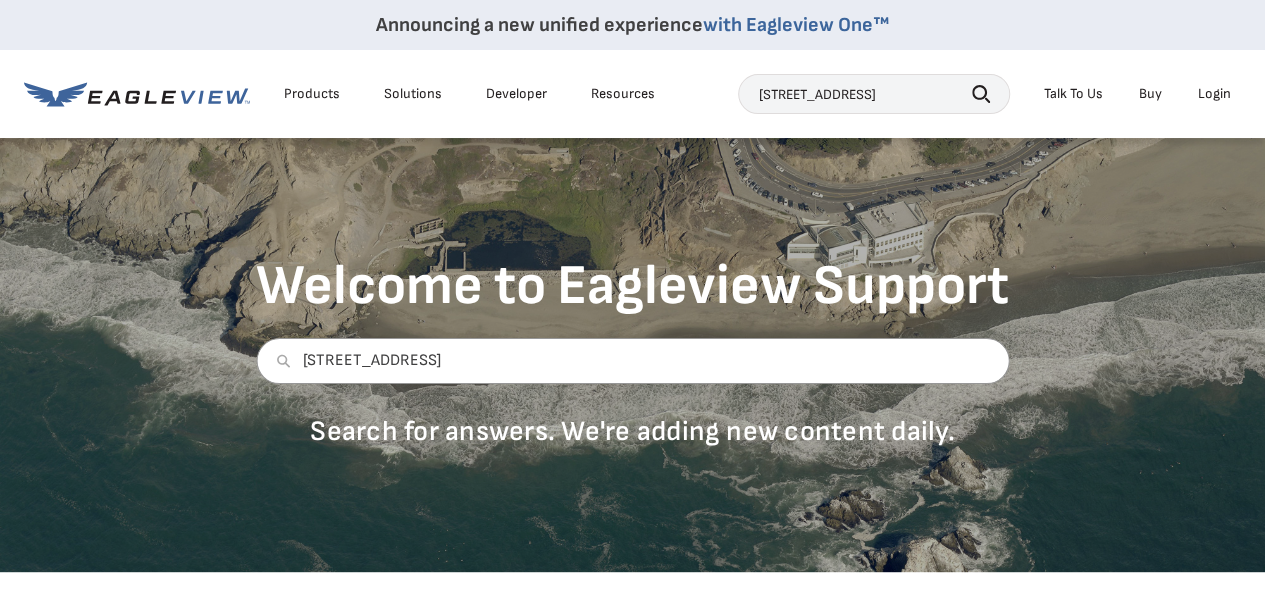 scroll, scrollTop: 0, scrollLeft: 0, axis: both 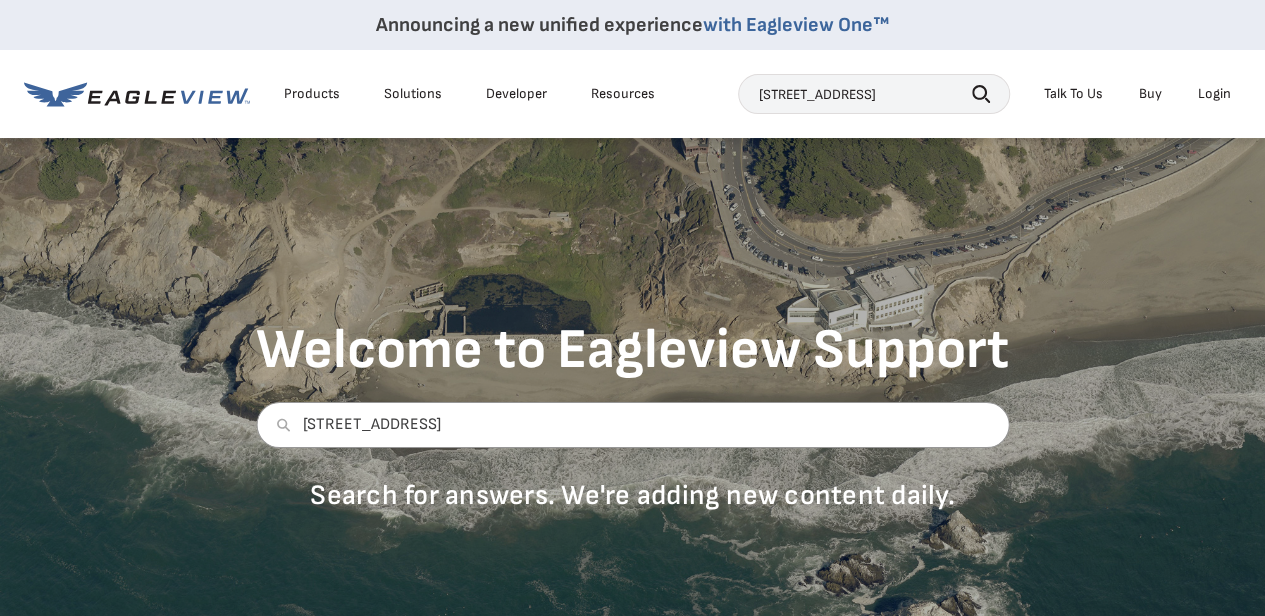 click on "Login" at bounding box center [1214, 94] 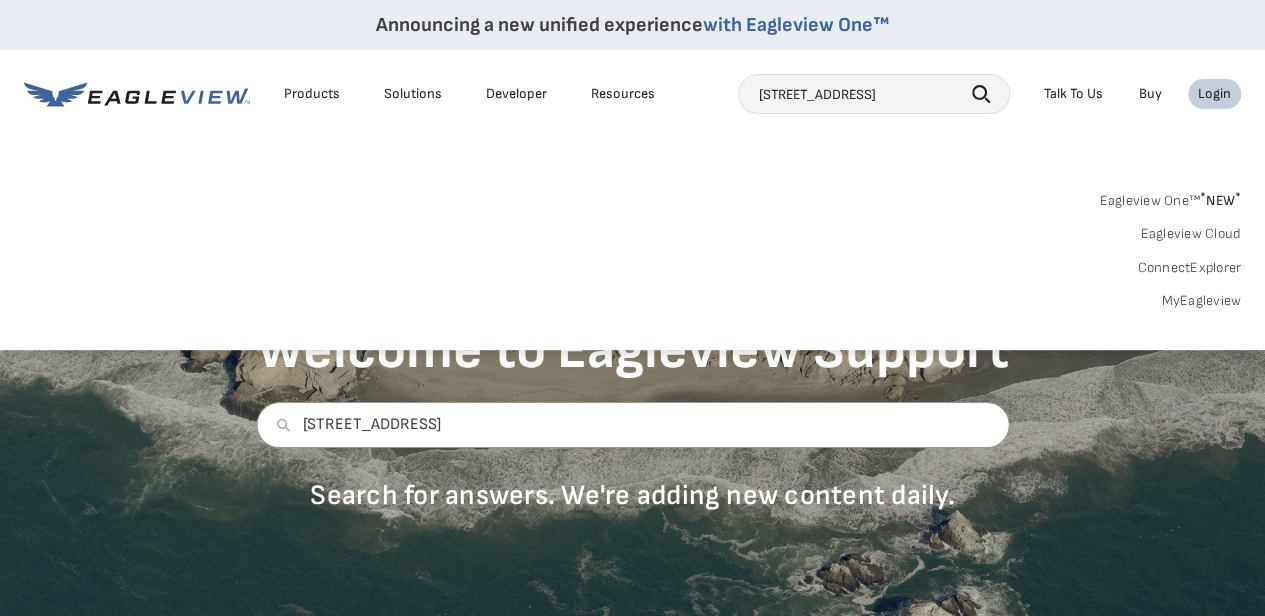 click on "Login" at bounding box center [1214, 94] 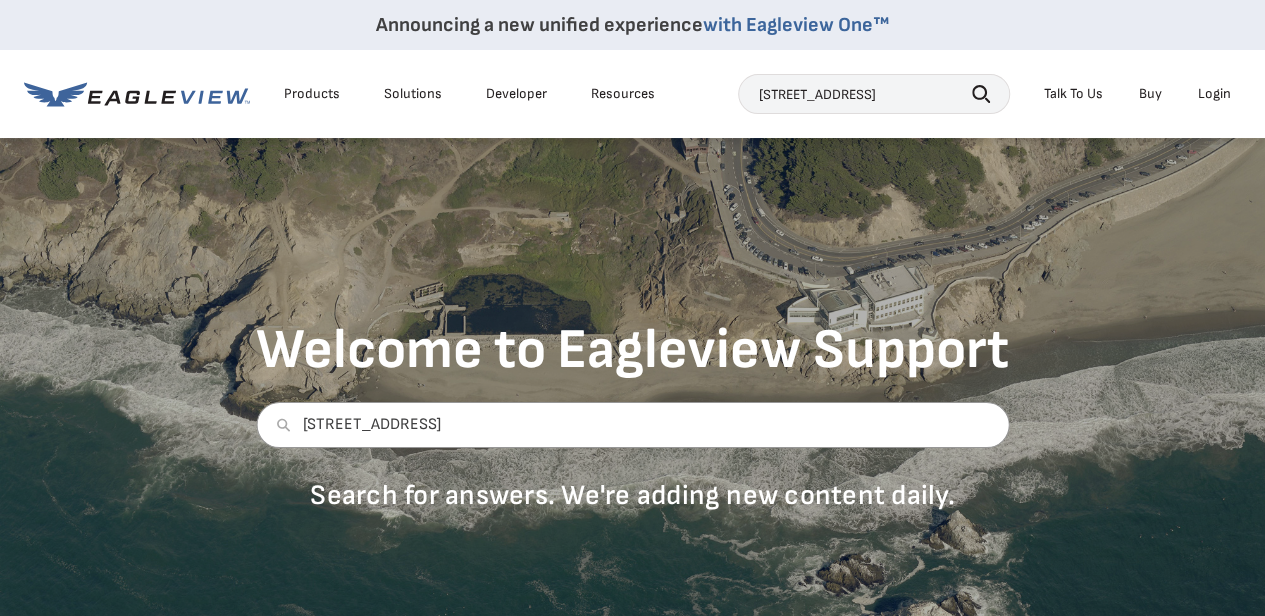 click on "Login" at bounding box center [1214, 94] 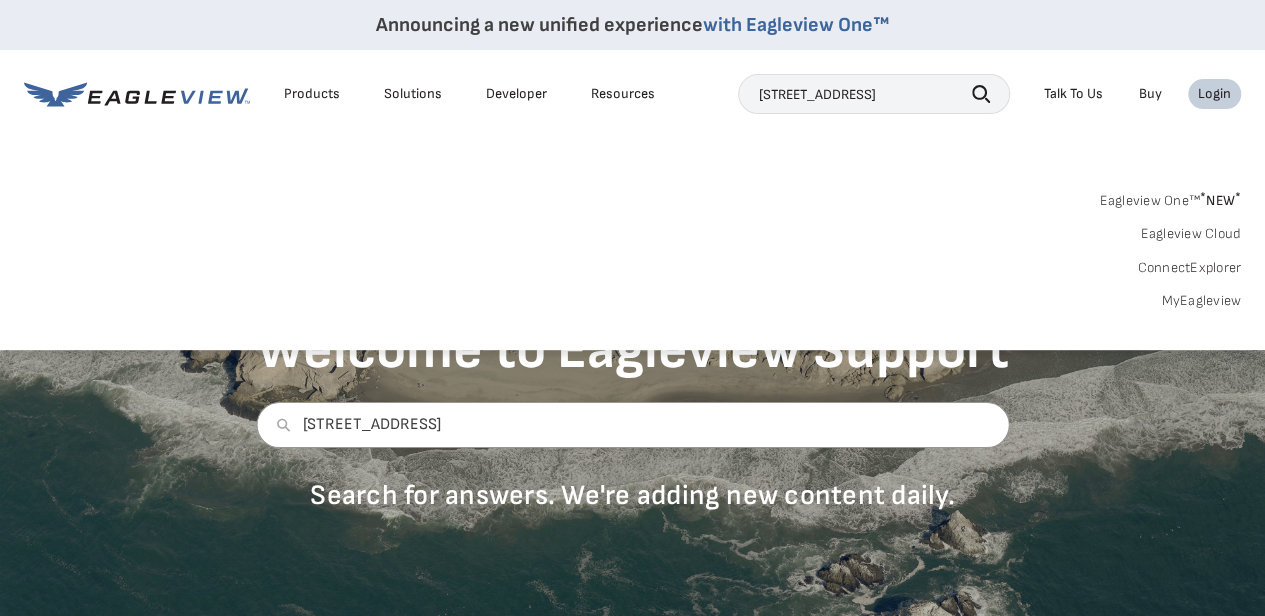 click on "Login" at bounding box center [1214, 94] 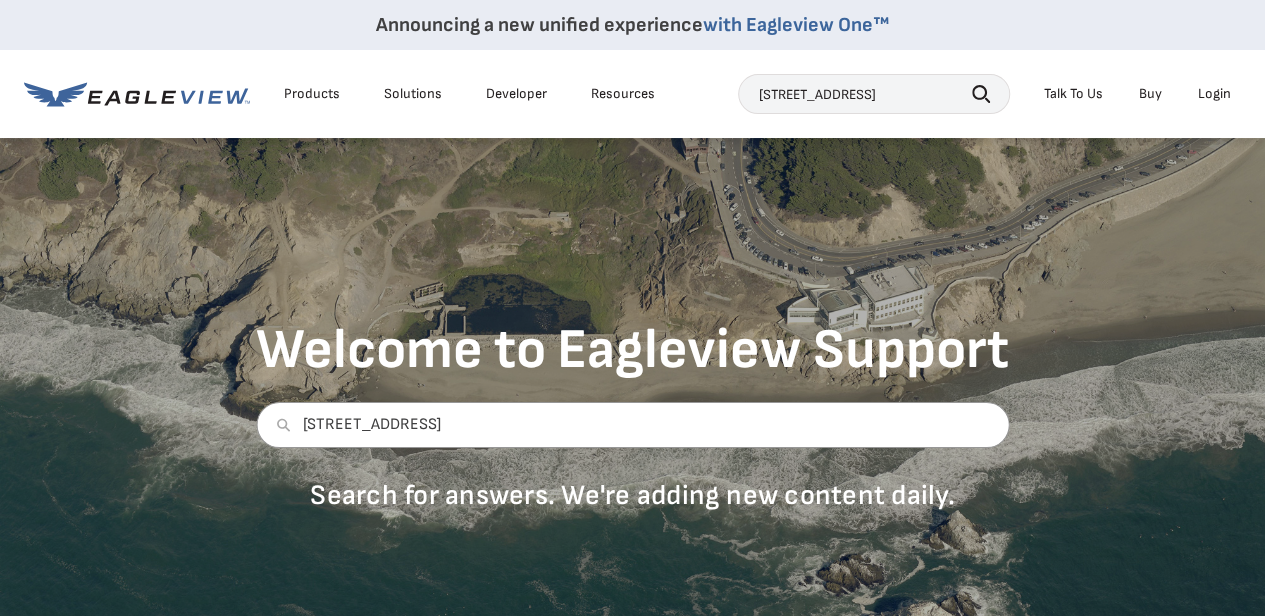 click on "Login" at bounding box center (1214, 94) 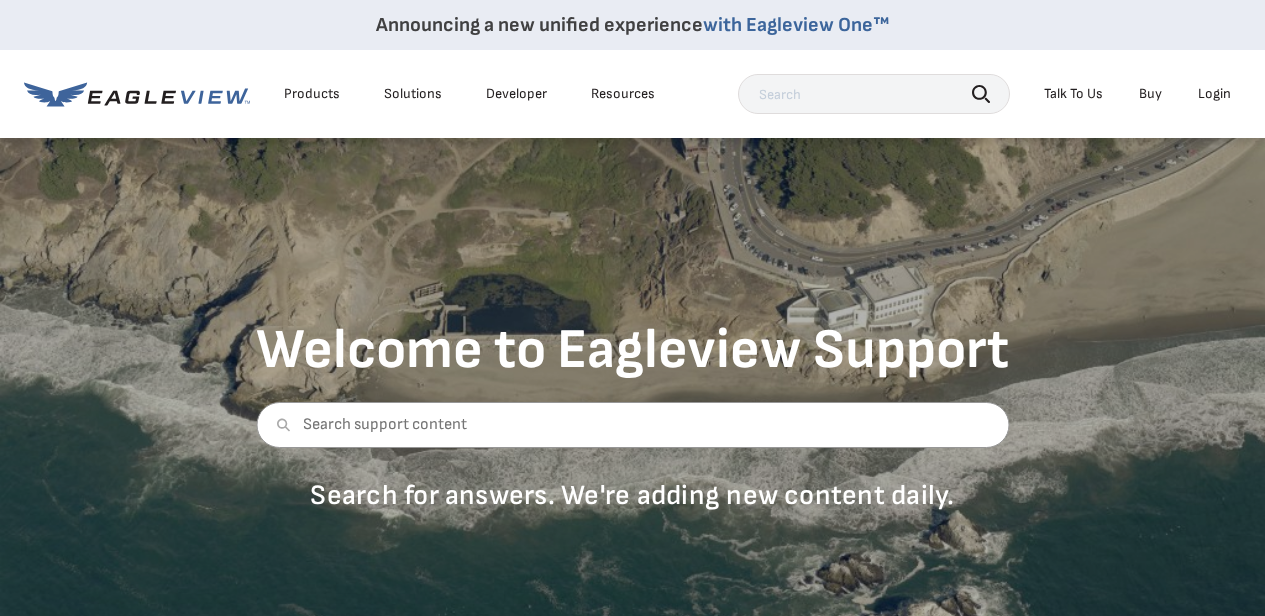 scroll, scrollTop: 0, scrollLeft: 0, axis: both 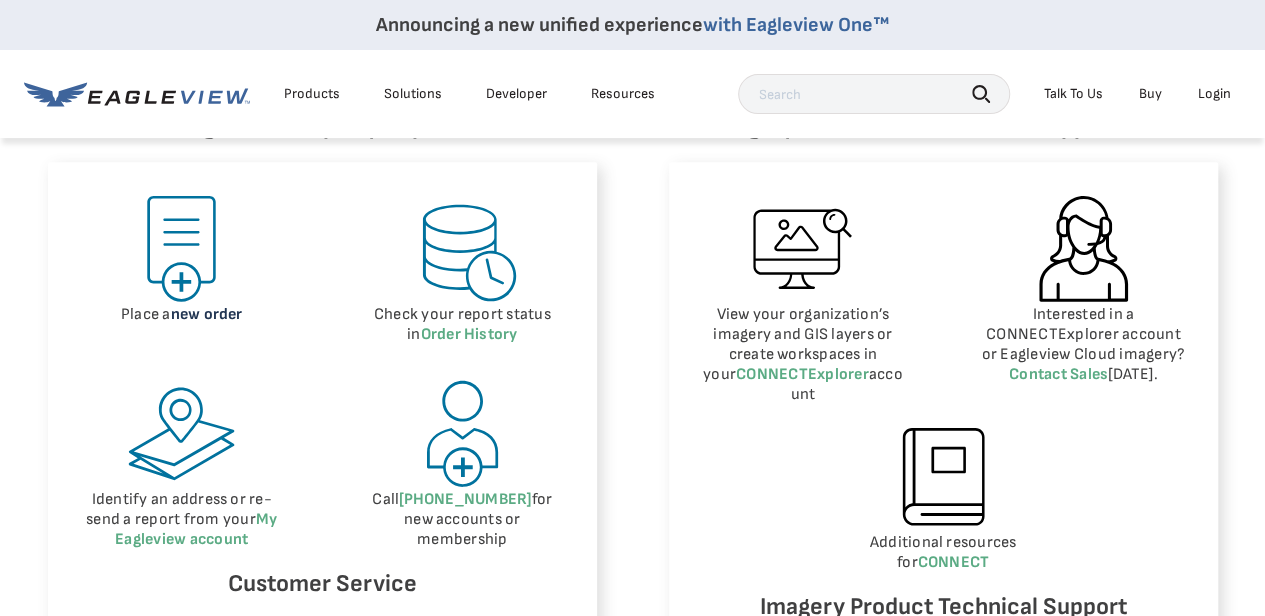 click on "new order" at bounding box center [207, 314] 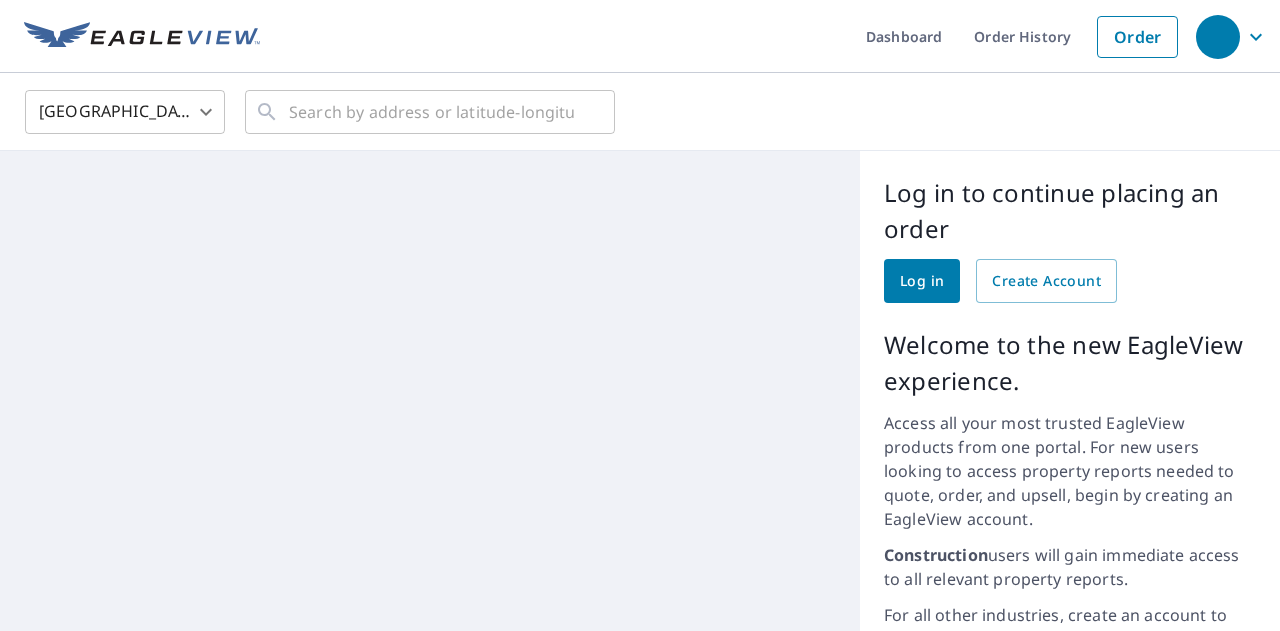 scroll, scrollTop: 0, scrollLeft: 0, axis: both 